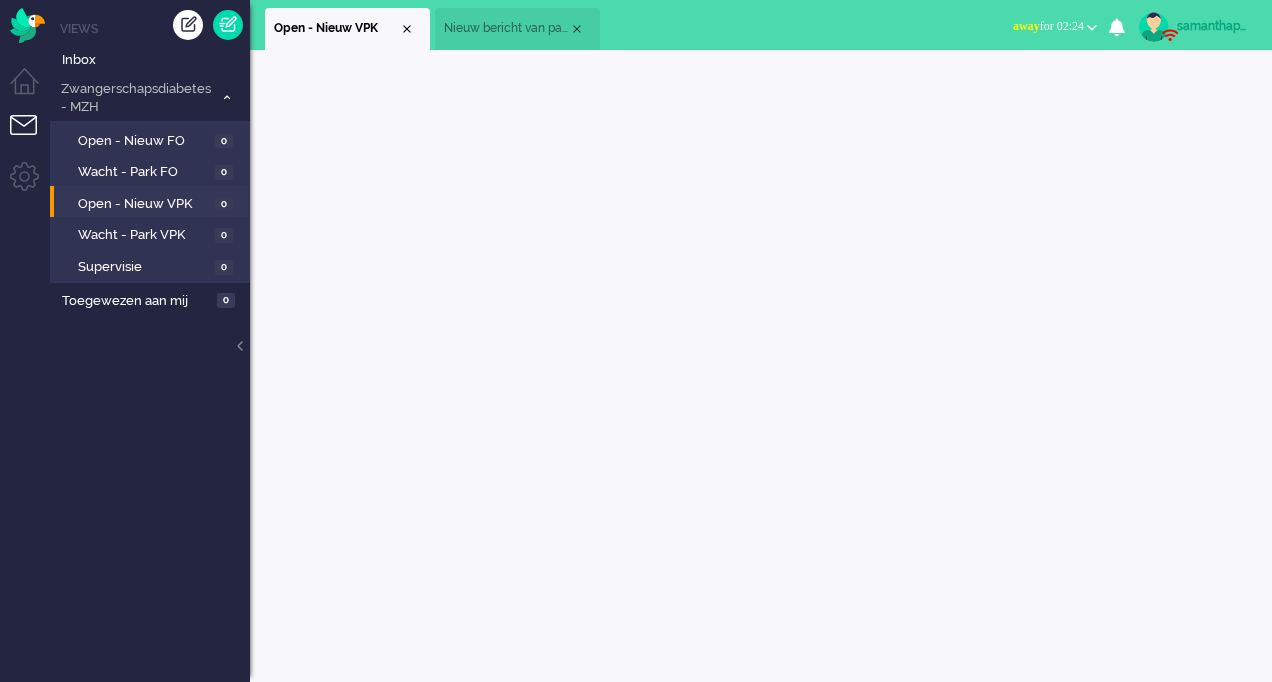 scroll, scrollTop: 0, scrollLeft: 0, axis: both 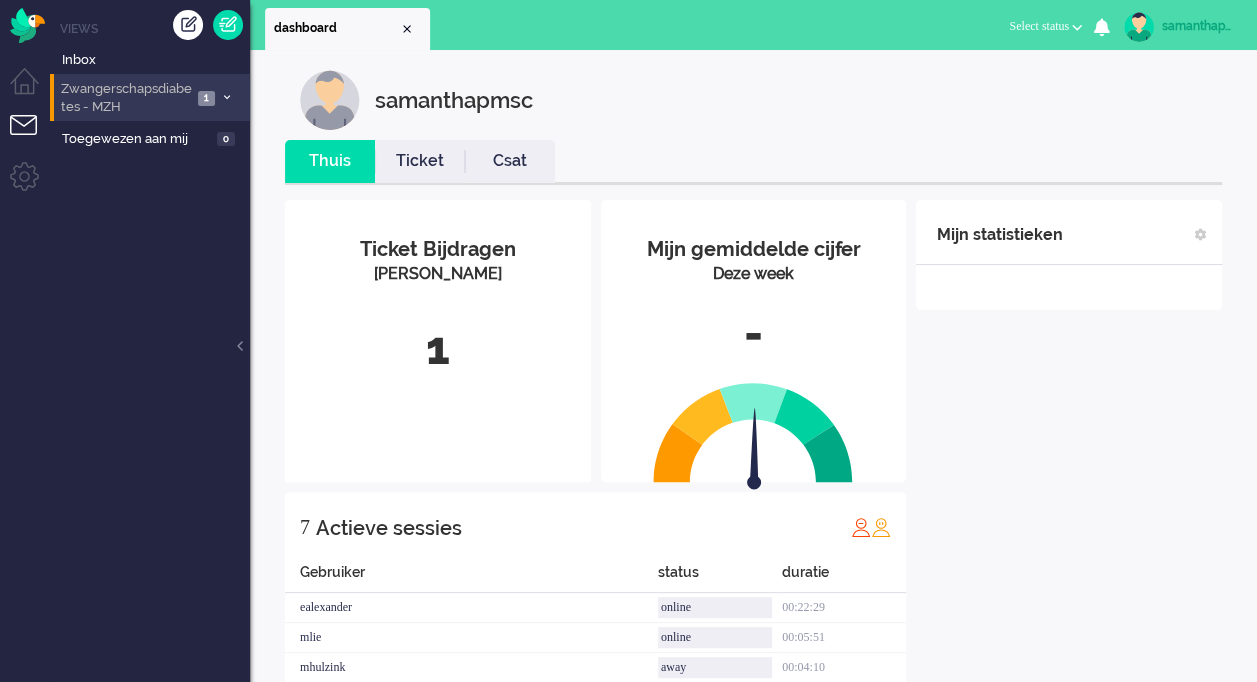 click on "1" at bounding box center [206, 98] 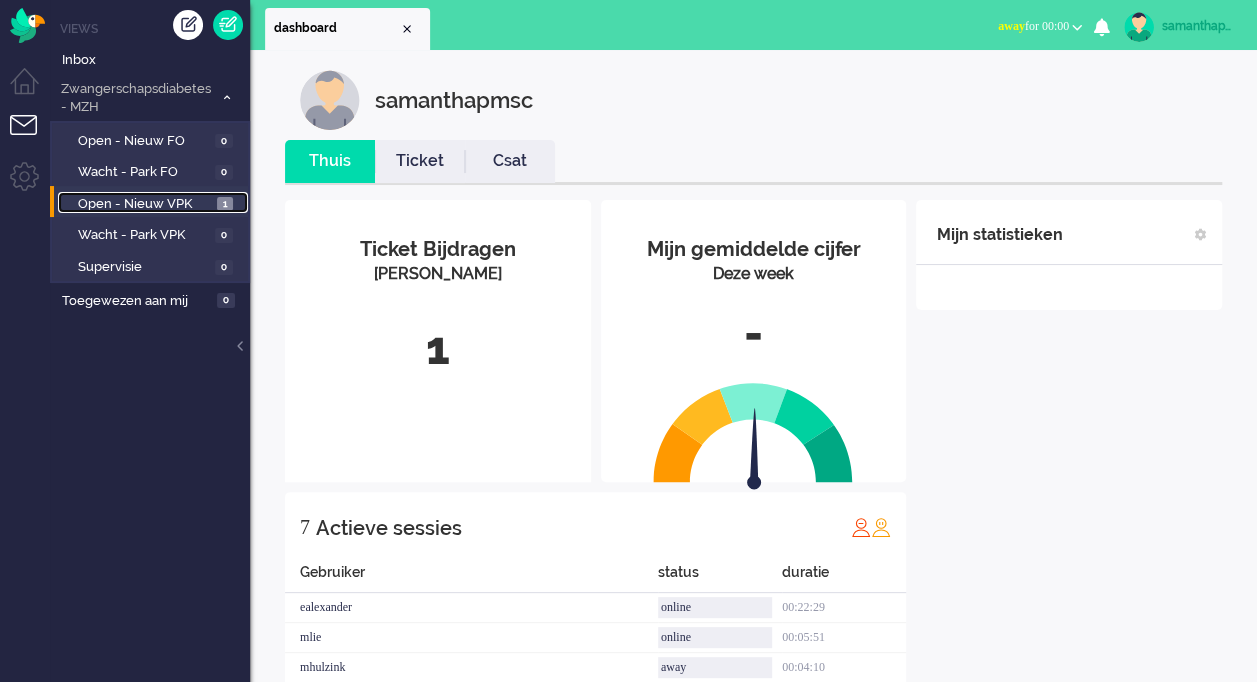 click on "Open - Nieuw VPK" at bounding box center [145, 204] 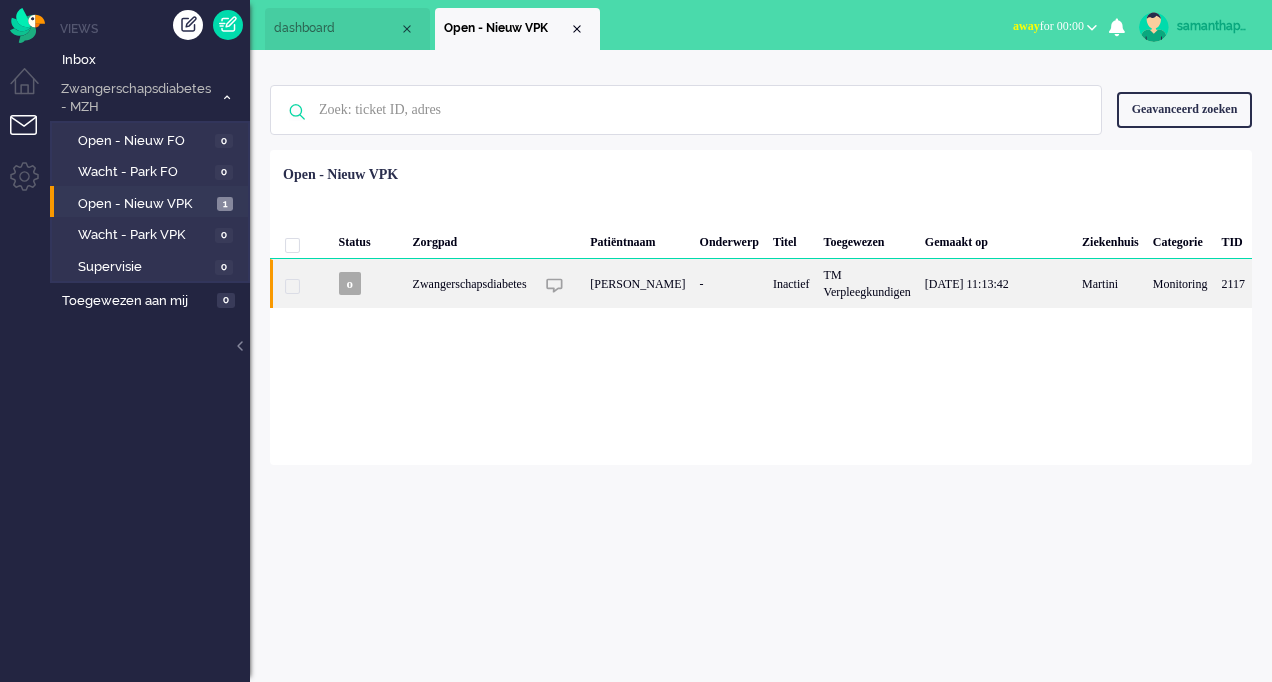 click on "Zwangerschapsdiabetes" 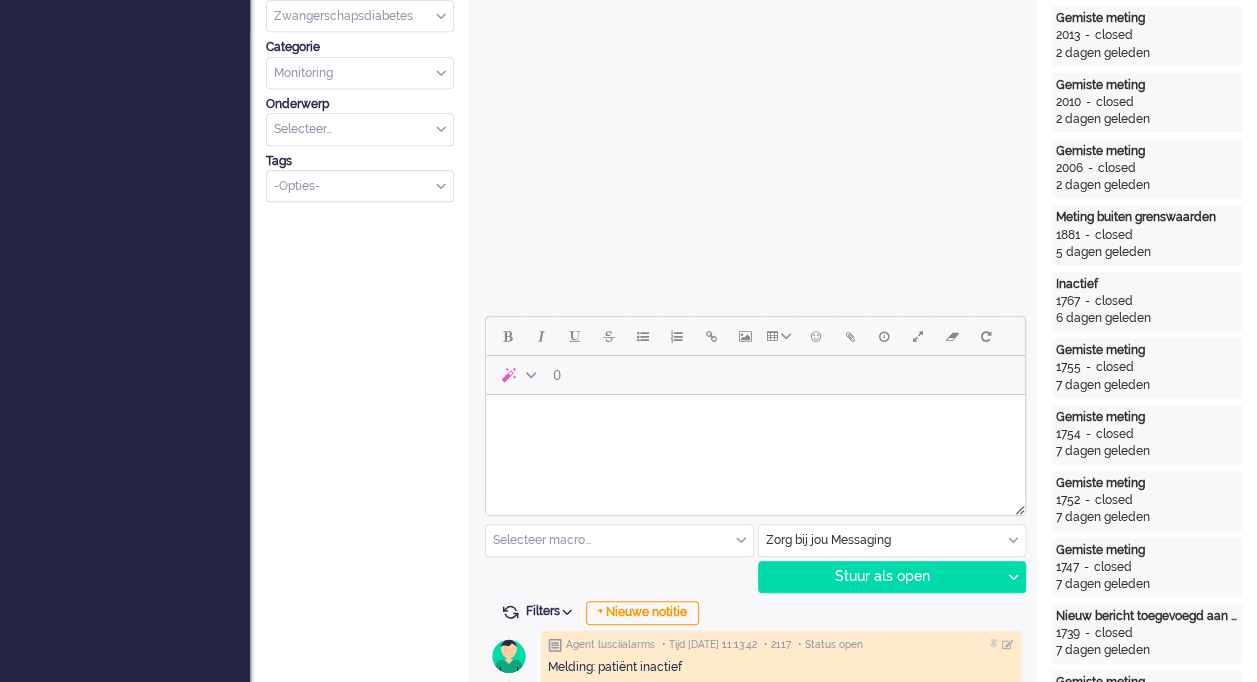scroll, scrollTop: 278, scrollLeft: 0, axis: vertical 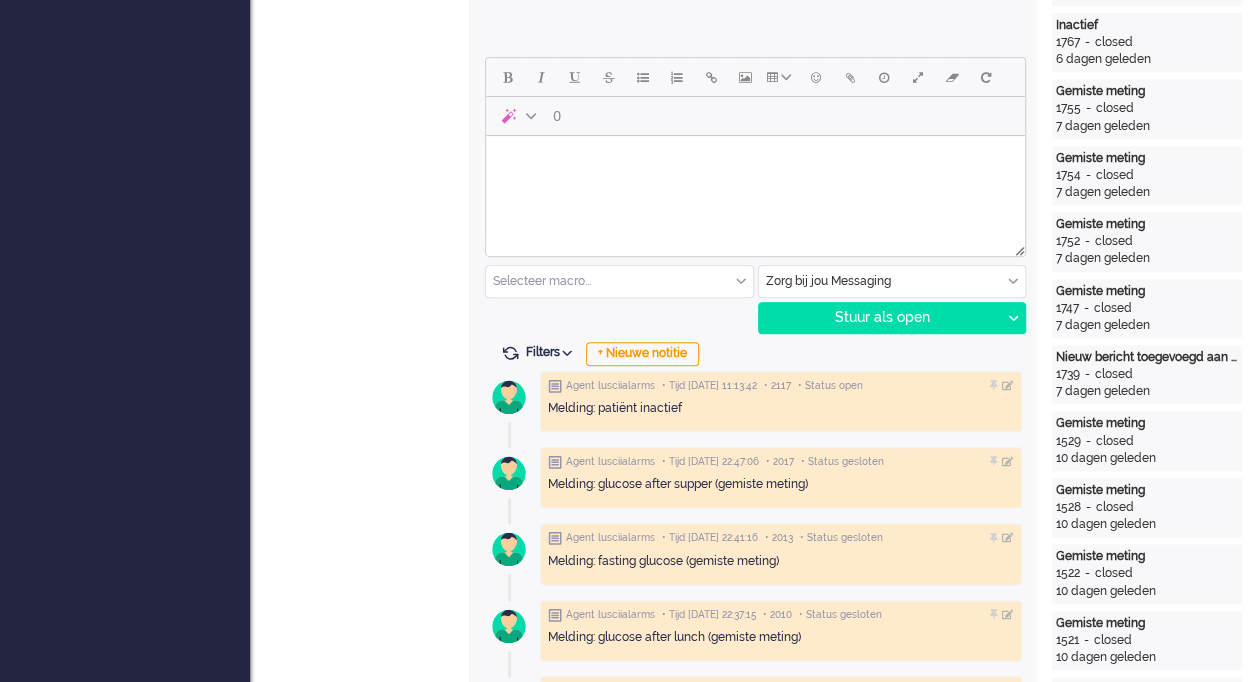click at bounding box center (755, 161) 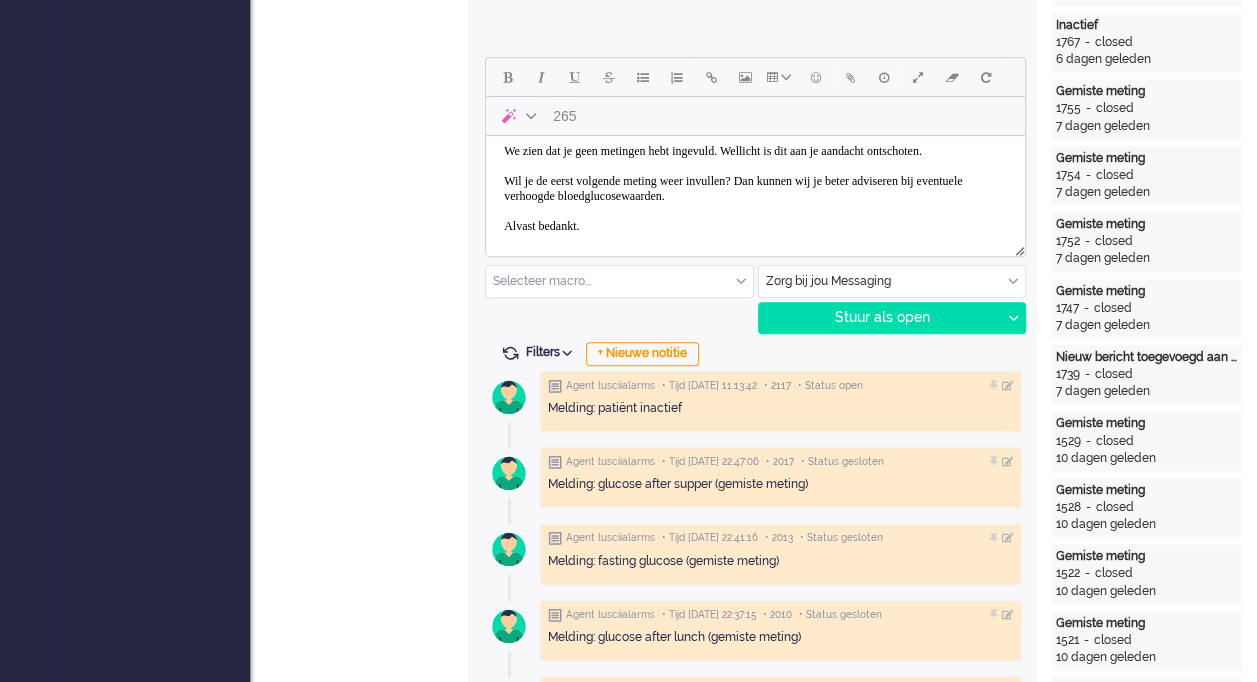 scroll, scrollTop: 0, scrollLeft: 0, axis: both 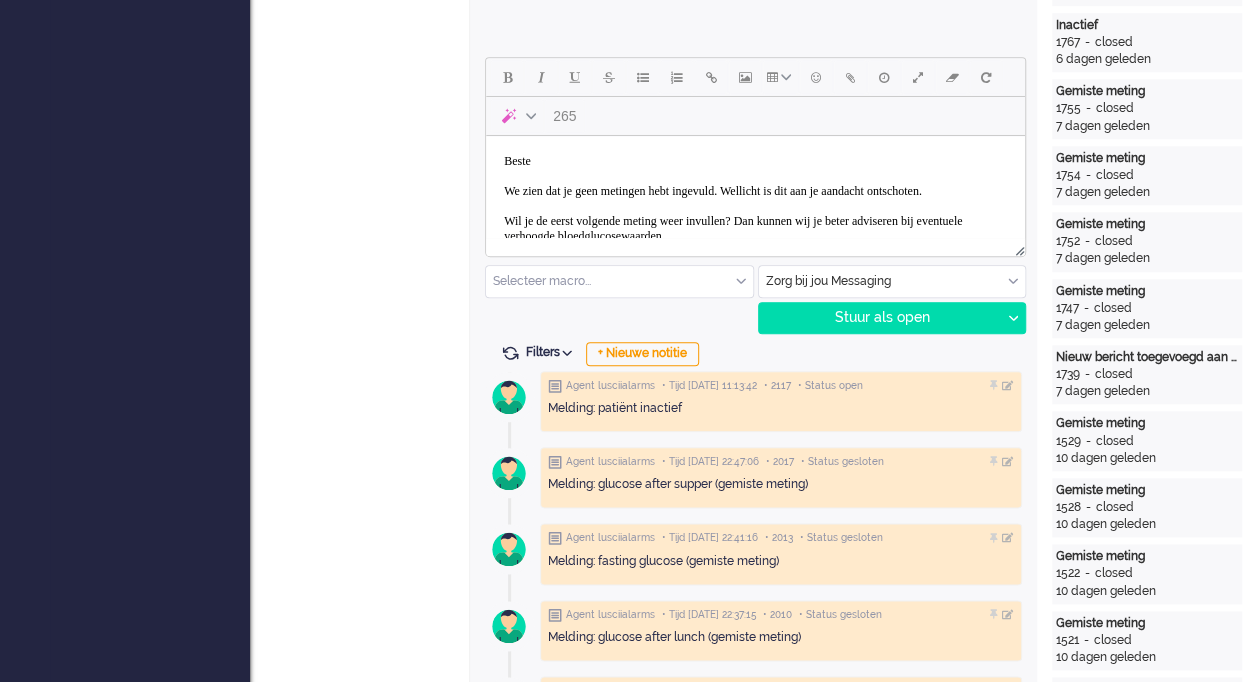 click on "Beste  We zien dat je geen metingen hebt ingevuld. Wellicht is dit aan je aandacht ontschoten.  Wil je de eerst volgende meting weer invullen? Dan kunnen wij je beter adviseren bij eventuele verhoogde bloedglucosewaarden. Alvast bedankt. Met vriendelijke groet," at bounding box center [755, 236] 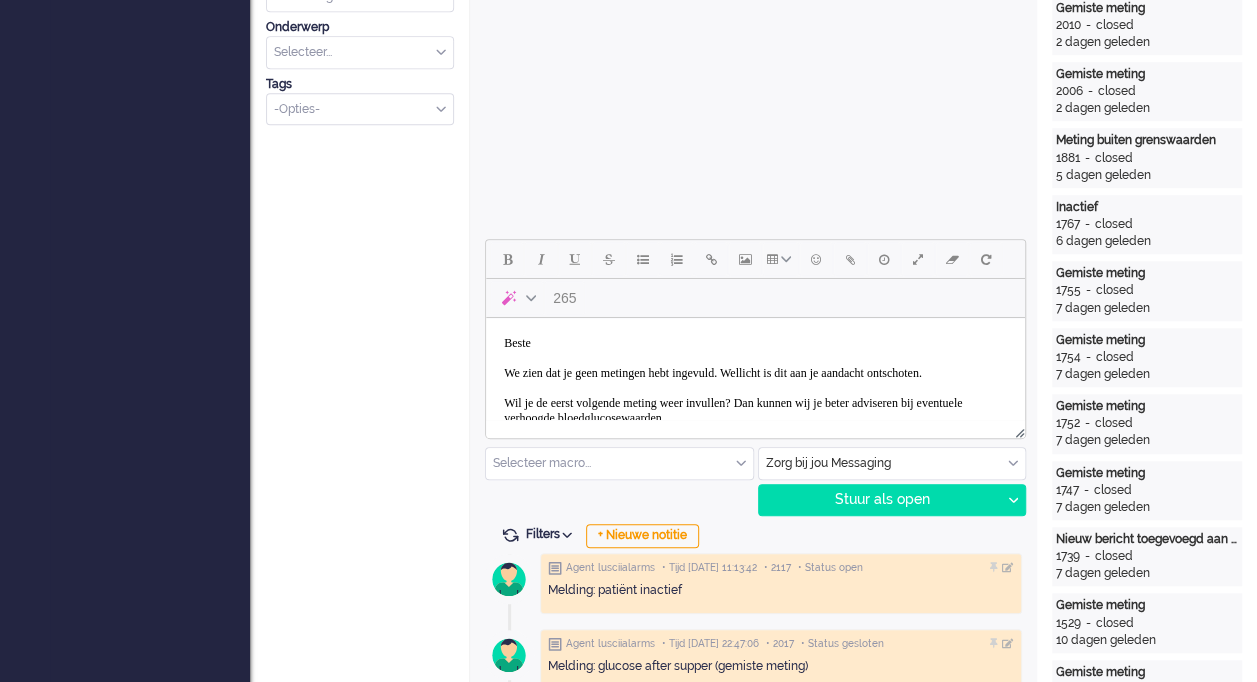 scroll, scrollTop: 716, scrollLeft: 0, axis: vertical 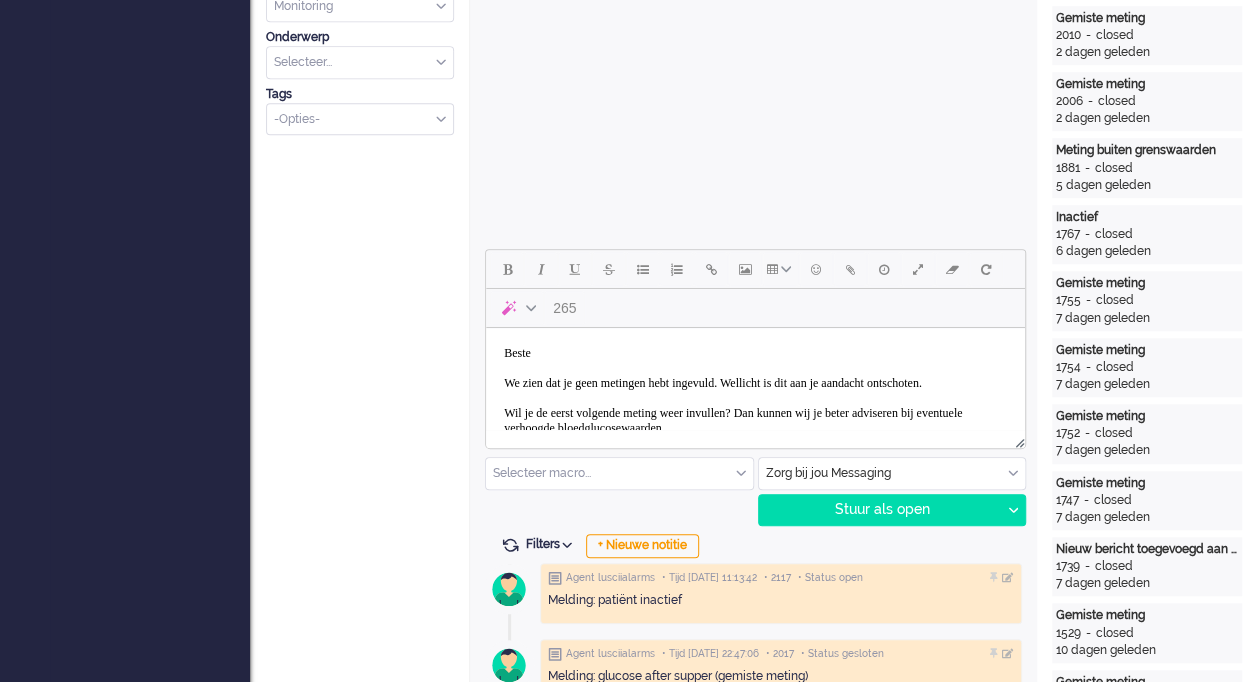 type 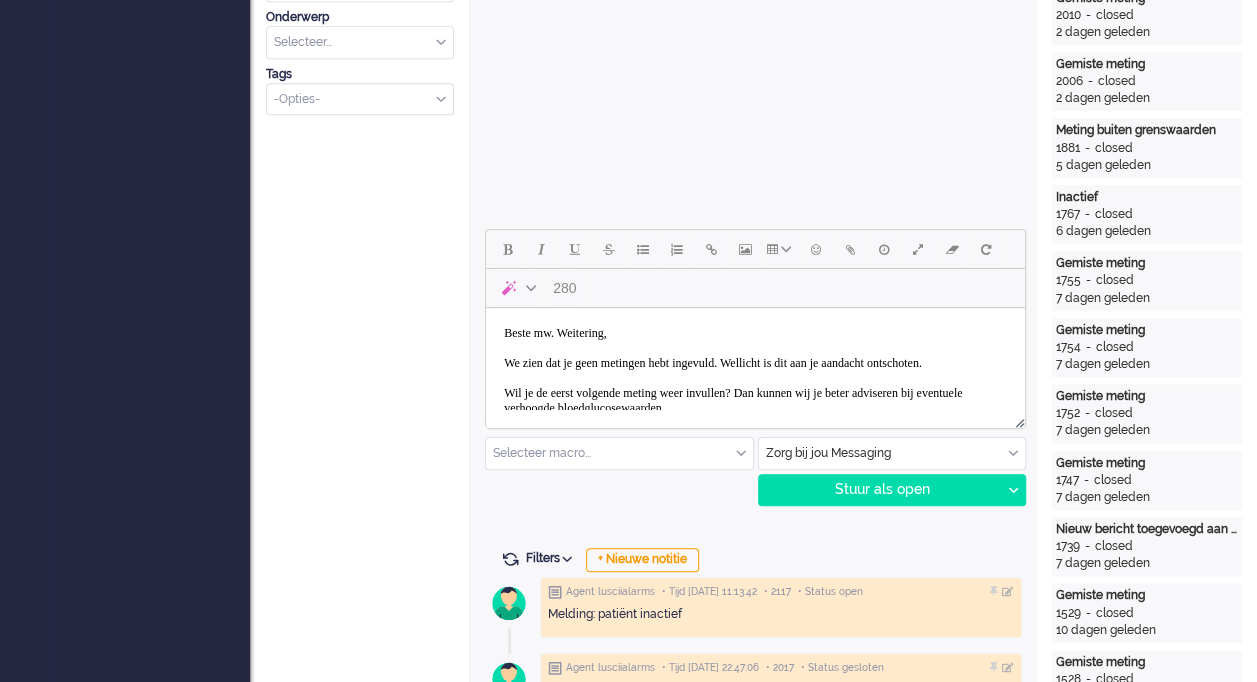 scroll, scrollTop: 720, scrollLeft: 0, axis: vertical 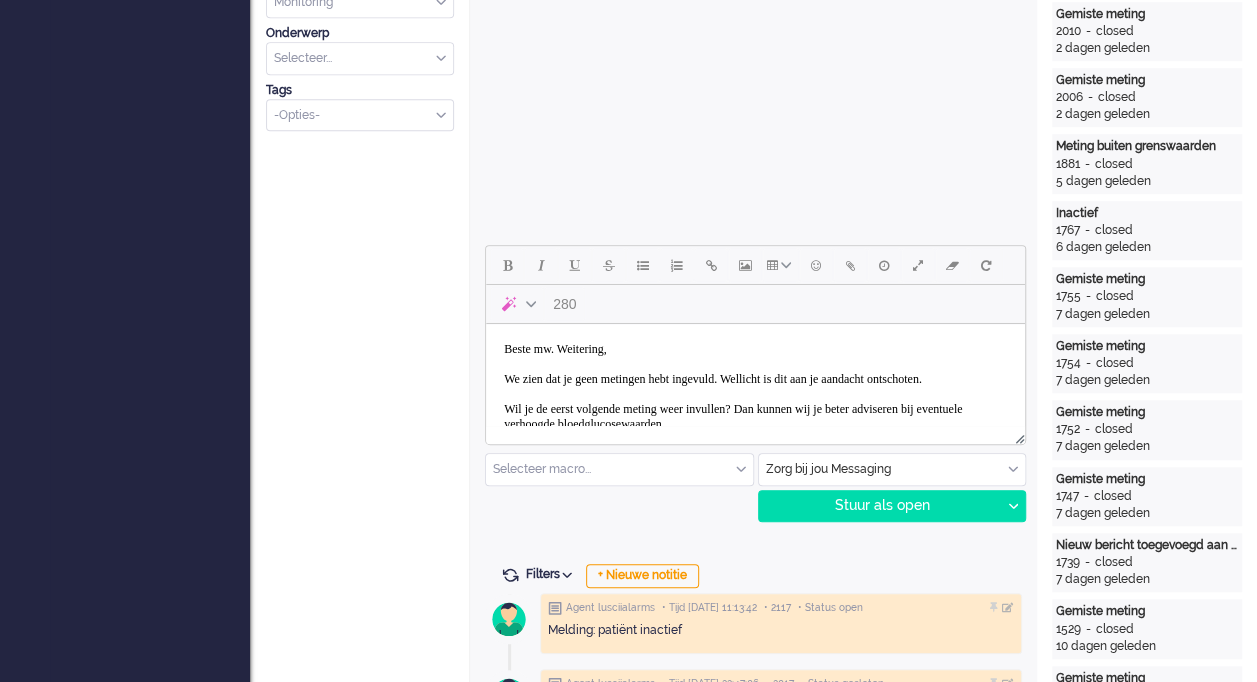 click on "Beste mw. Weitering,  We zien dat je geen metingen hebt ingevuld. Wellicht is dit aan je aandacht ontschoten.  Wil je de eerst volgende meting weer invullen? Dan kunnen wij je beter adviseren bij eventuele verhoogde bloedglucosewaarden. Alvast bedankt. Met vriendelijke groet," at bounding box center [755, 424] 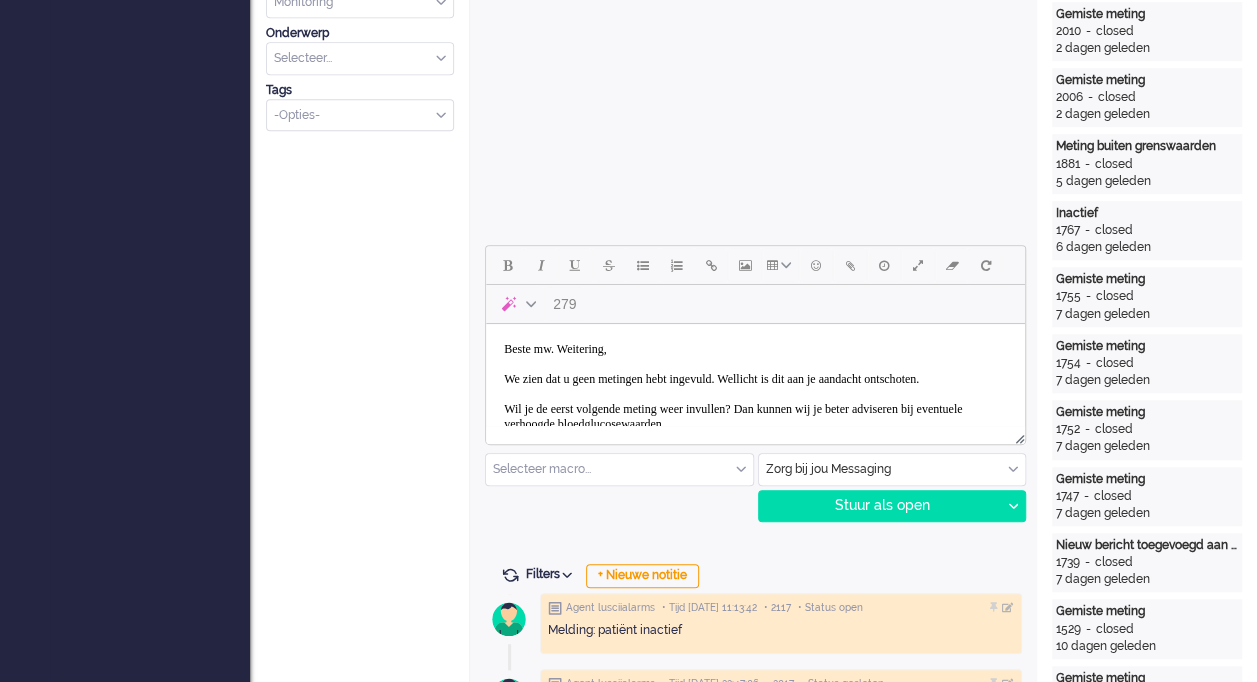 click on "Beste mw. Weitering,  We zien dat u geen metingen hebt ingevuld. Wellicht is dit aan je aandacht ontschoten.  Wil je de eerst volgende meting weer invullen? Dan kunnen wij je beter adviseren bij eventuele verhoogde bloedglucosewaarden. Alvast bedankt. Met vriendelijke groet," at bounding box center (755, 424) 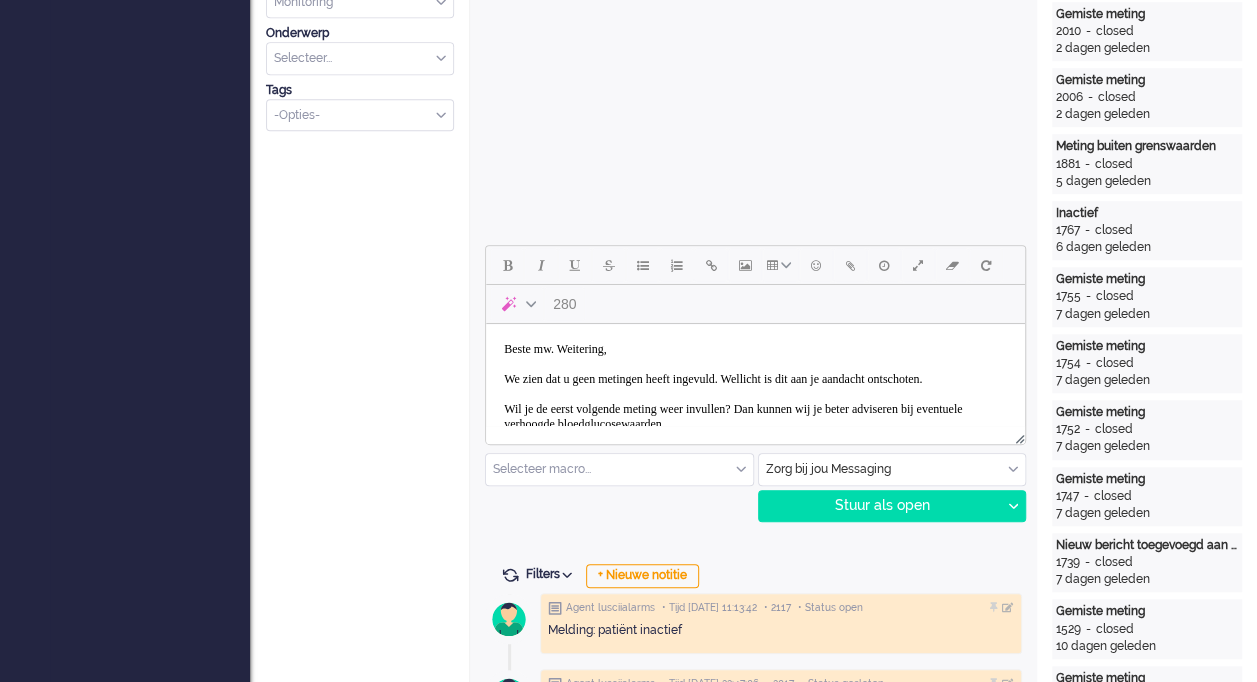 click on "Beste mw. Weitering,  We zien dat u geen metingen heeft ingevuld. Wellicht is dit aan je aandacht ontschoten.  Wil je de eerst volgende meting weer invullen? Dan kunnen wij je beter adviseren bij eventuele verhoogde bloedglucosewaarden. Alvast bedankt. Met vriendelijke groet," at bounding box center [755, 424] 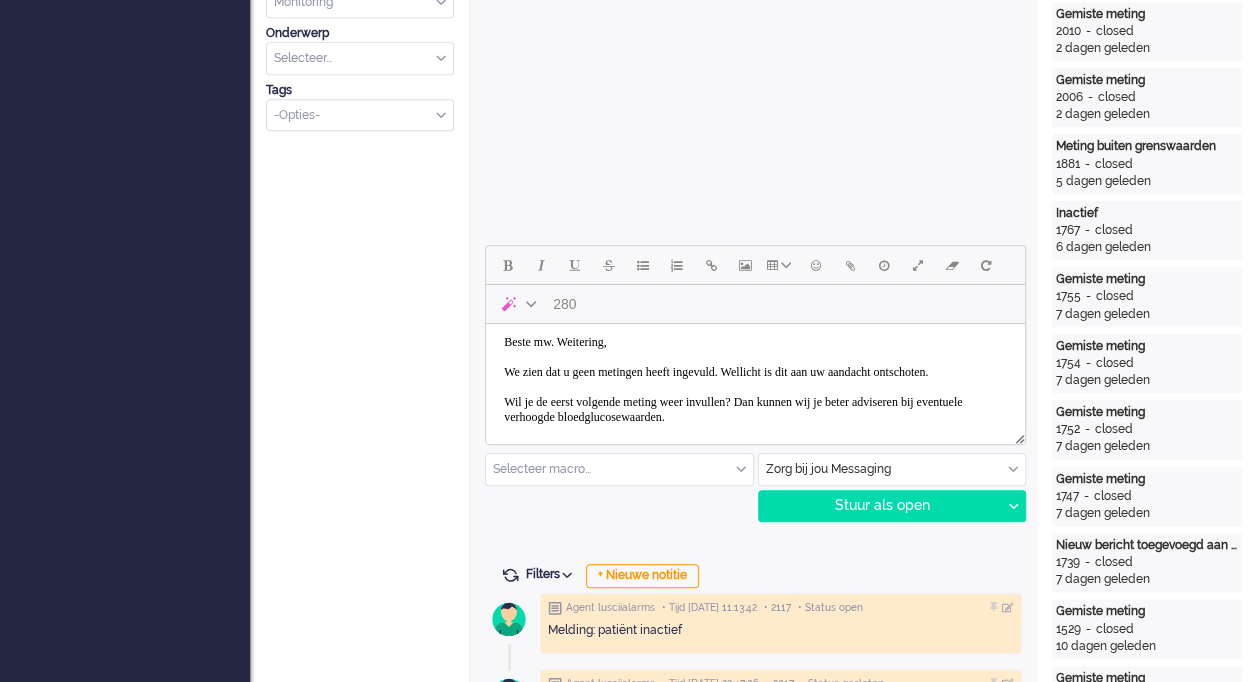 scroll, scrollTop: 18, scrollLeft: 0, axis: vertical 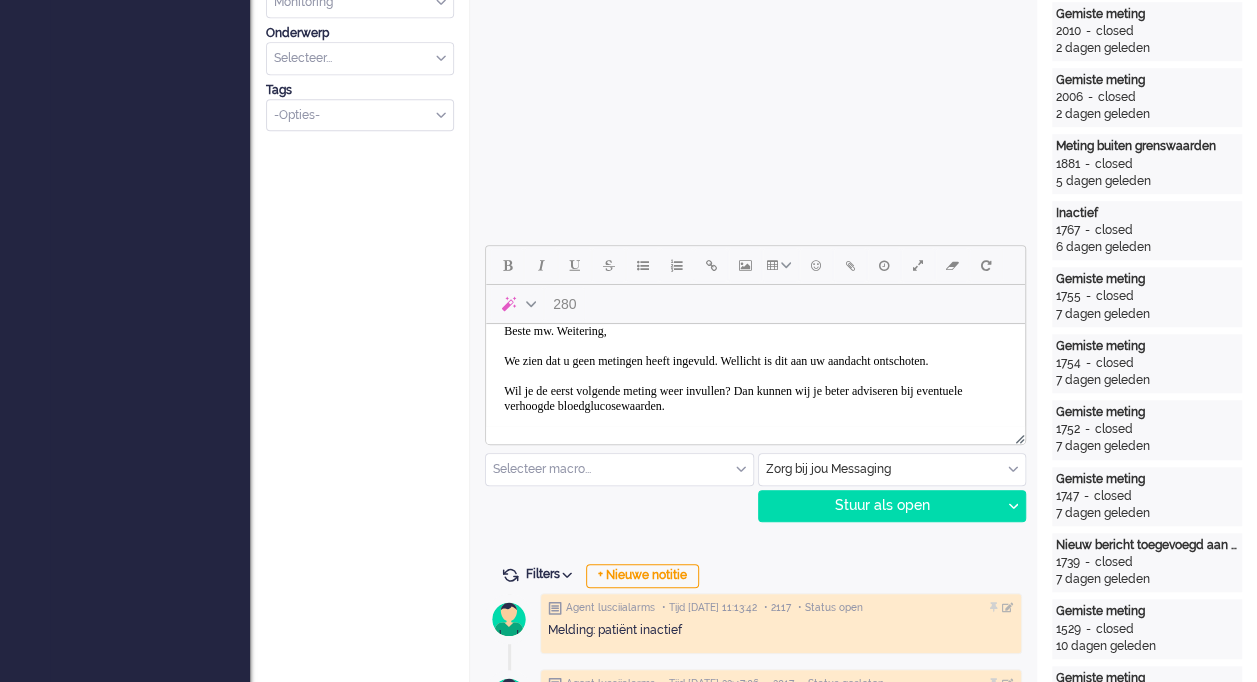 click on "Beste mw. Weitering,  We zien dat u geen metingen heeft ingevuld. Wellicht is dit aan uw aandacht ontschoten.  Wil je de eerst volgende meting weer invullen? Dan kunnen wij je beter adviseren bij eventuele verhoogde bloedglucosewaarden. Alvast bedankt. Met vriendelijke groet," at bounding box center (755, 406) 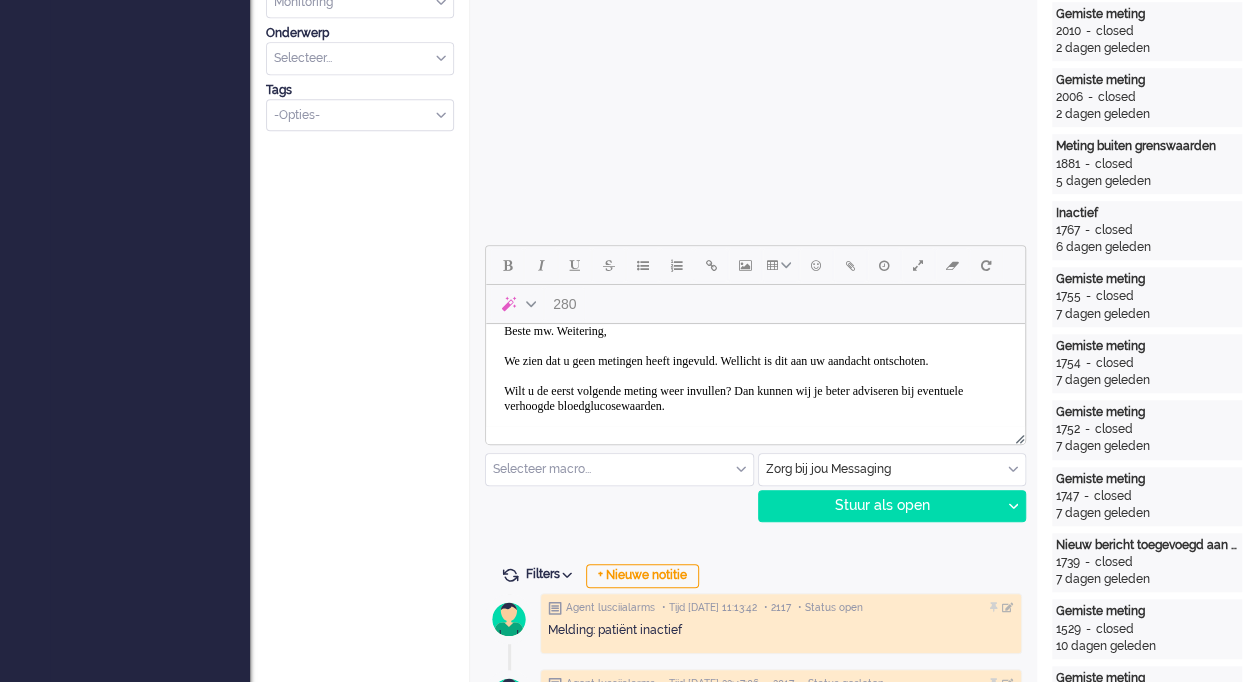 click on "Beste mw. Weitering,  We zien dat u geen metingen heeft ingevuld. Wellicht is dit aan uw aandacht ontschoten.  Wilt u de eerst volgende meting weer invullen? Dan kunnen wij je beter adviseren bij eventuele verhoogde bloedglucosewaarden. Alvast bedankt. Met vriendelijke groet," at bounding box center (755, 406) 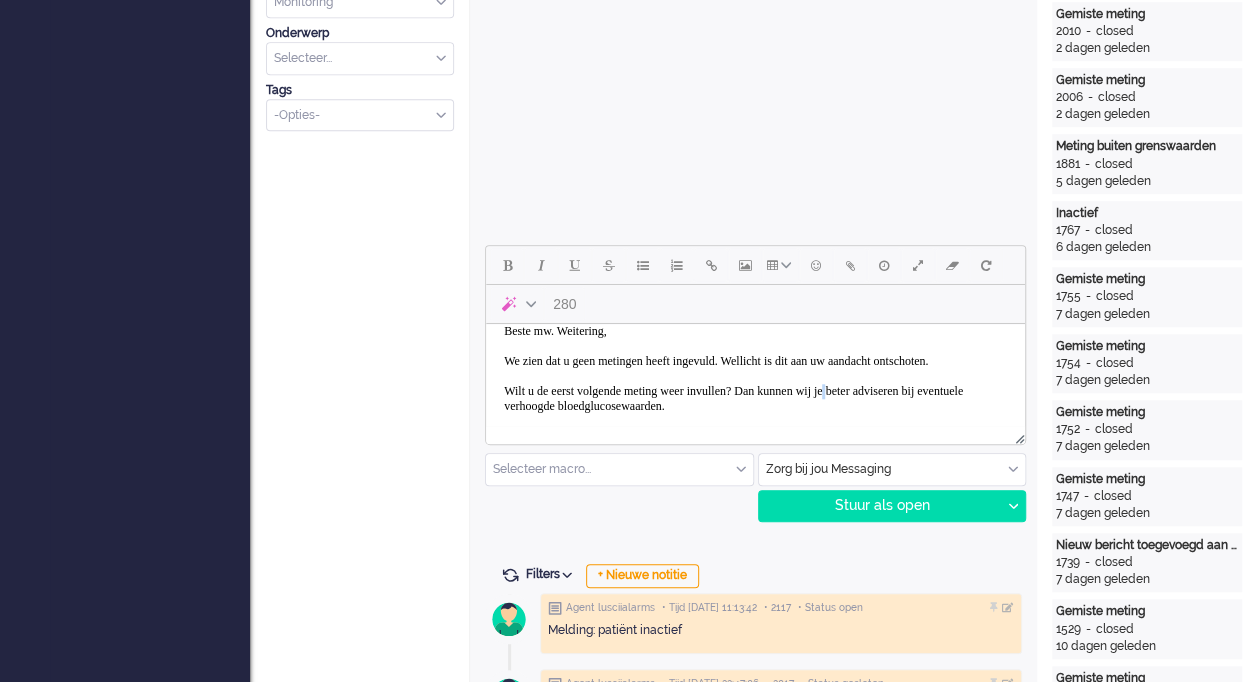 click on "Beste mw. Weitering,  We zien dat u geen metingen heeft ingevuld. Wellicht is dit aan uw aandacht ontschoten.  Wilt u de eerst volgende meting weer invullen? Dan kunnen wij je beter adviseren bij eventuele verhoogde bloedglucosewaarden. Alvast bedankt. Met vriendelijke groet," at bounding box center (755, 406) 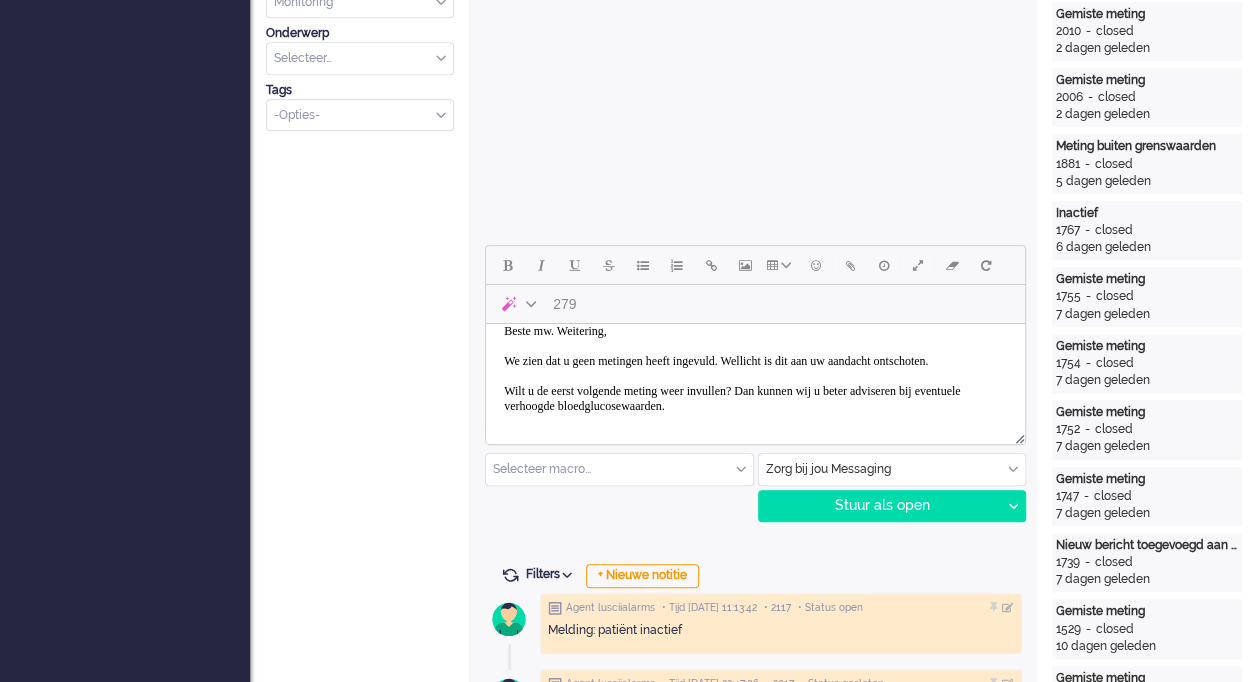 click on "Beste mw. Weitering,  We zien dat u geen metingen heeft ingevuld. Wellicht is dit aan uw aandacht ontschoten.  Wilt u de eerst volgende meting weer invullen? Dan kunnen wij u beter adviseren bij eventuele verhoogde bloedglucosewaarden. Alvast bedankt. Met vriendelijke groet," at bounding box center (755, 406) 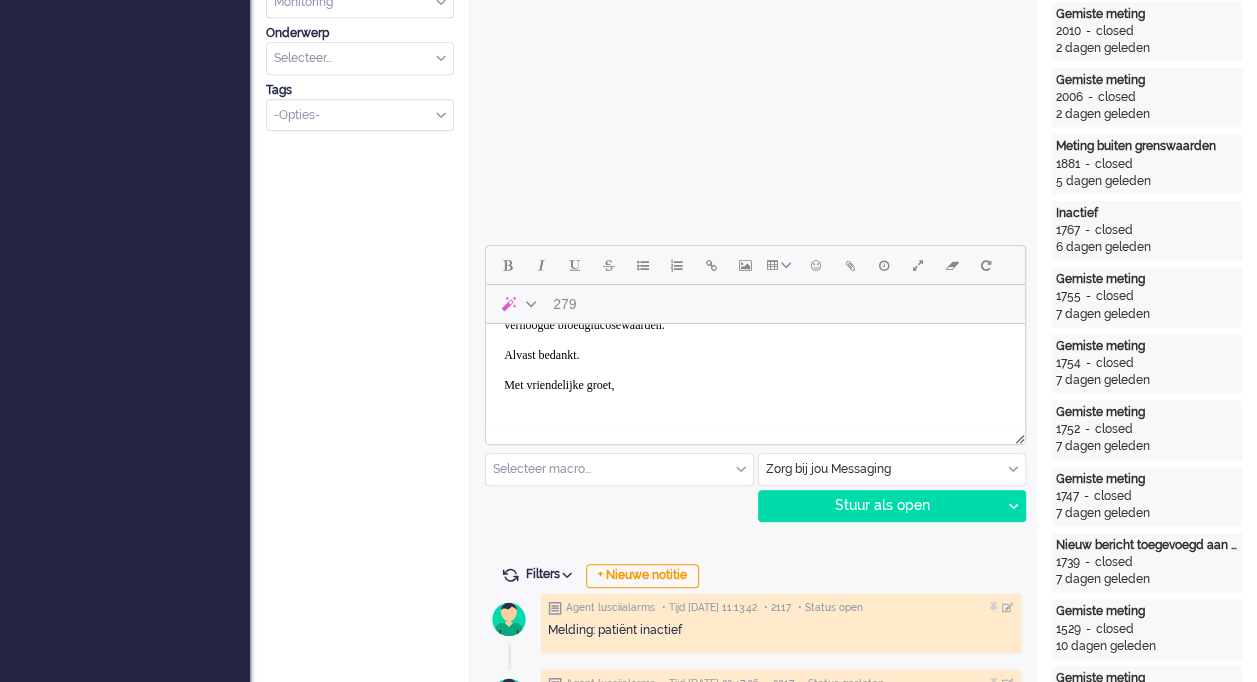 scroll, scrollTop: 109, scrollLeft: 0, axis: vertical 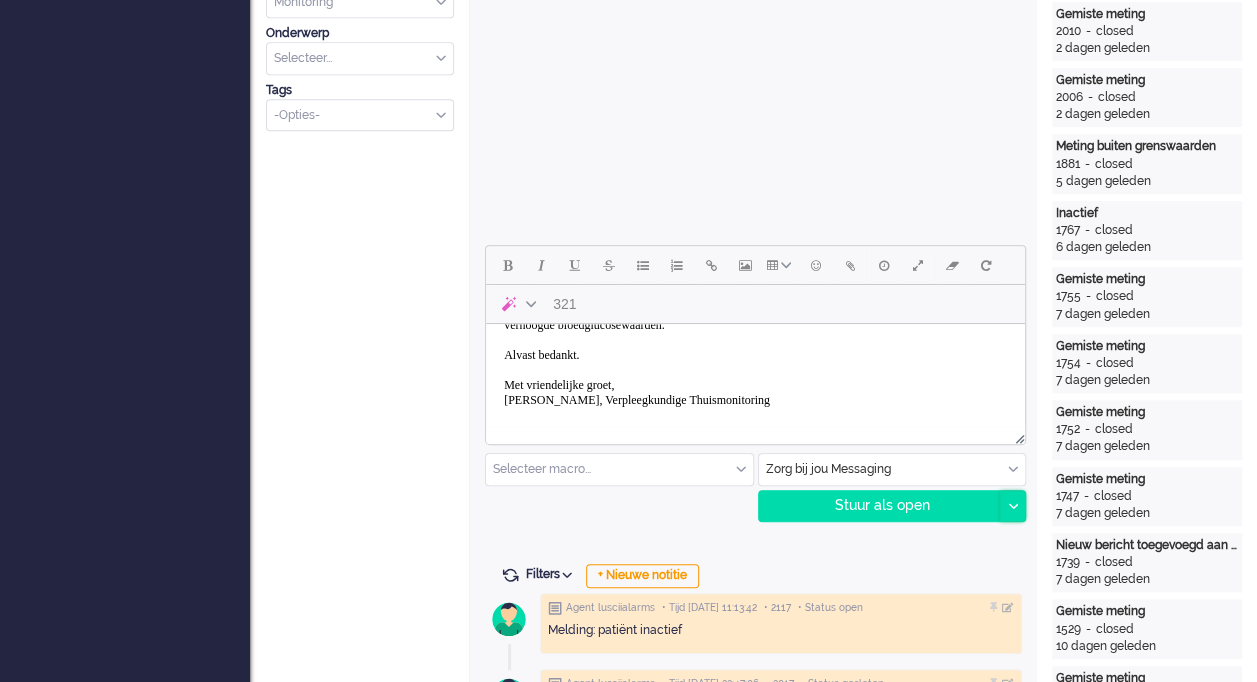 click at bounding box center (1013, 506) 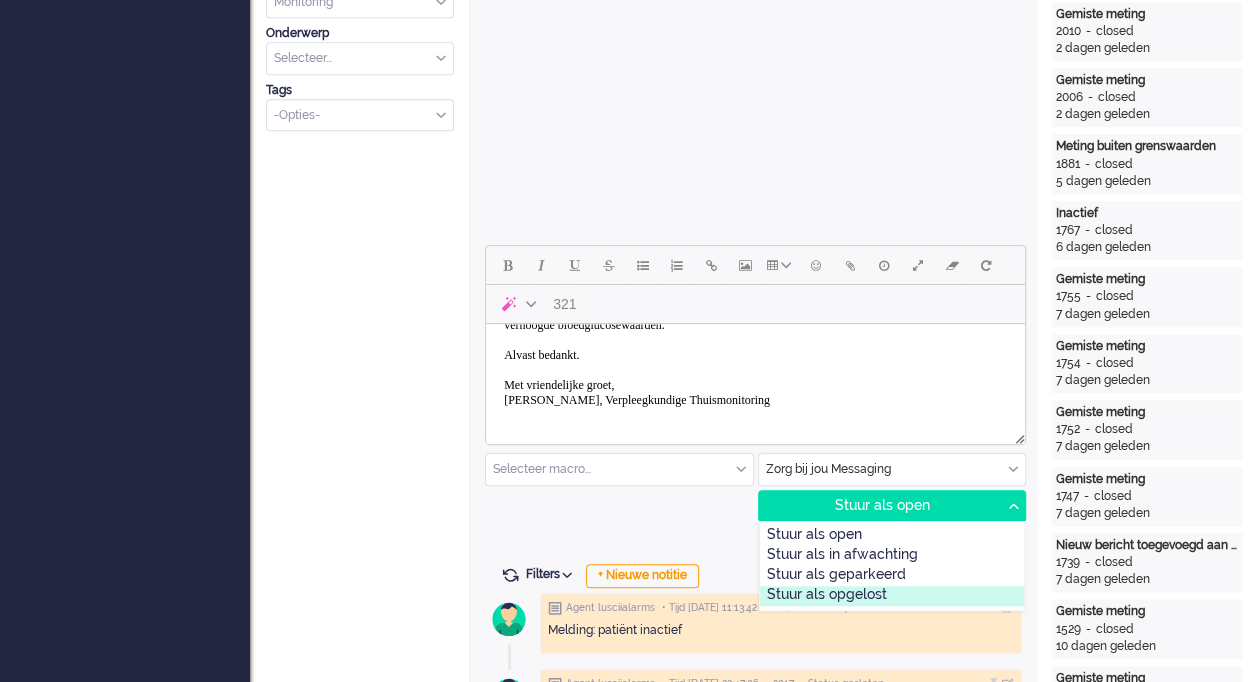 click on "Stuur als opgelost" at bounding box center (892, 596) 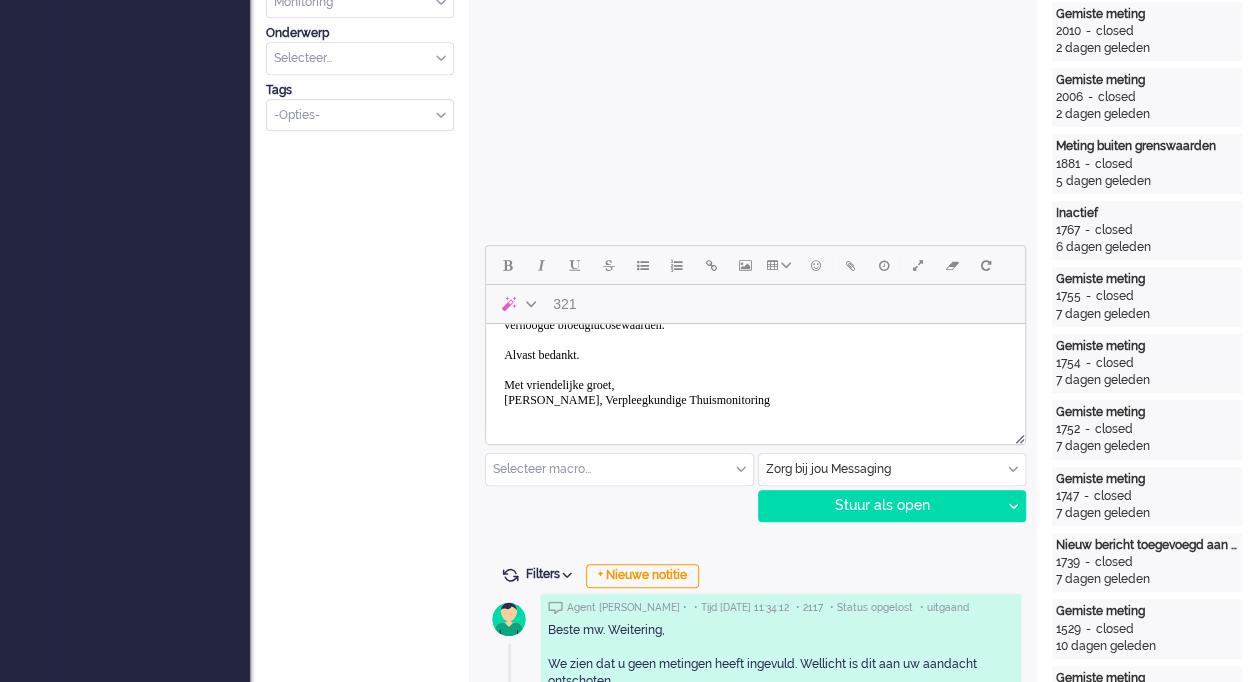 scroll, scrollTop: 0, scrollLeft: 0, axis: both 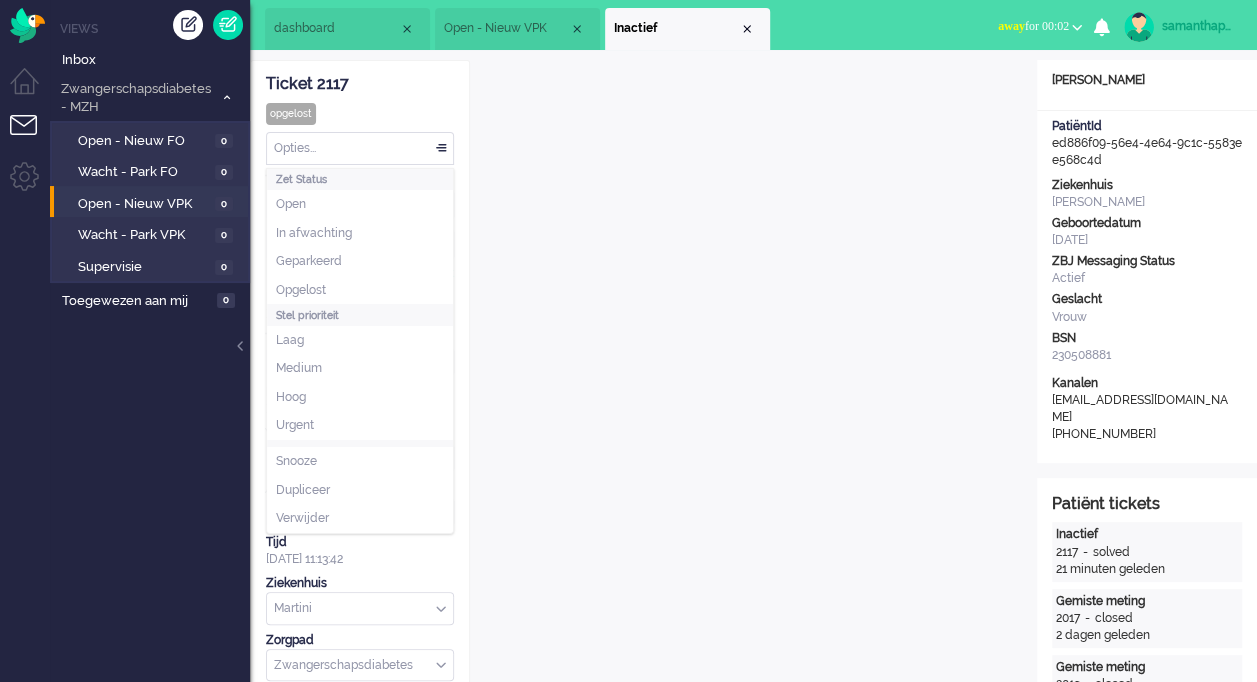 click on "Opties..." at bounding box center (360, 148) 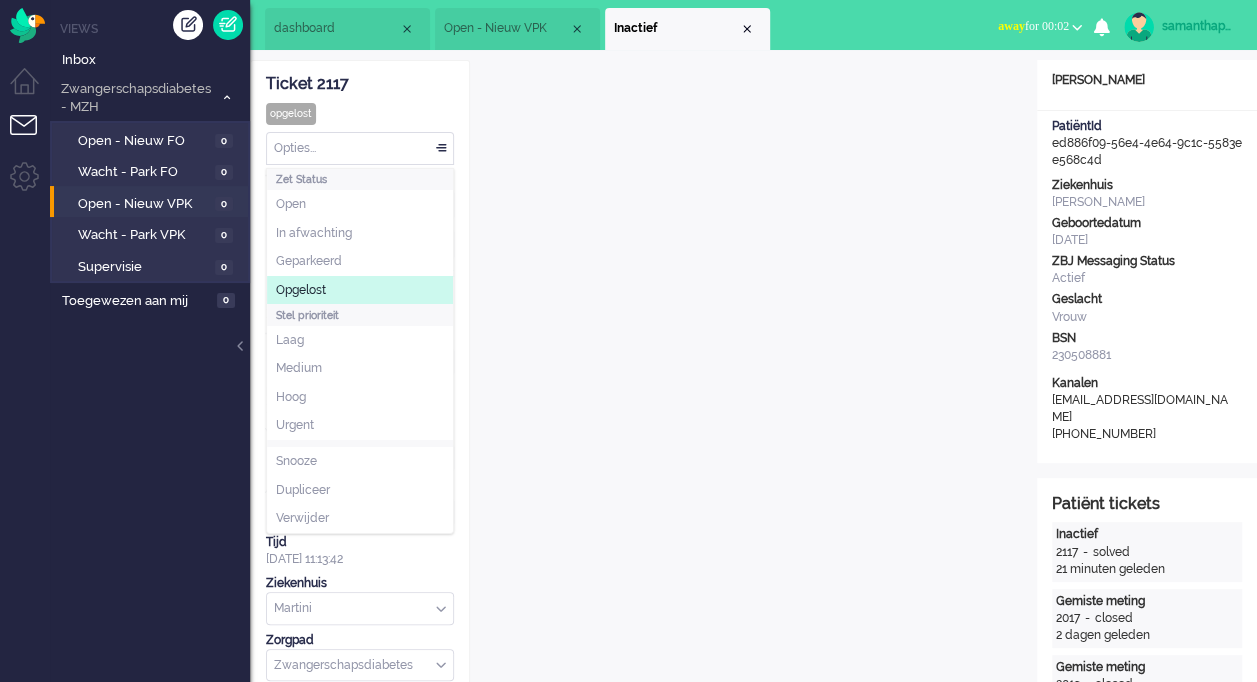 click on "Opgelost" 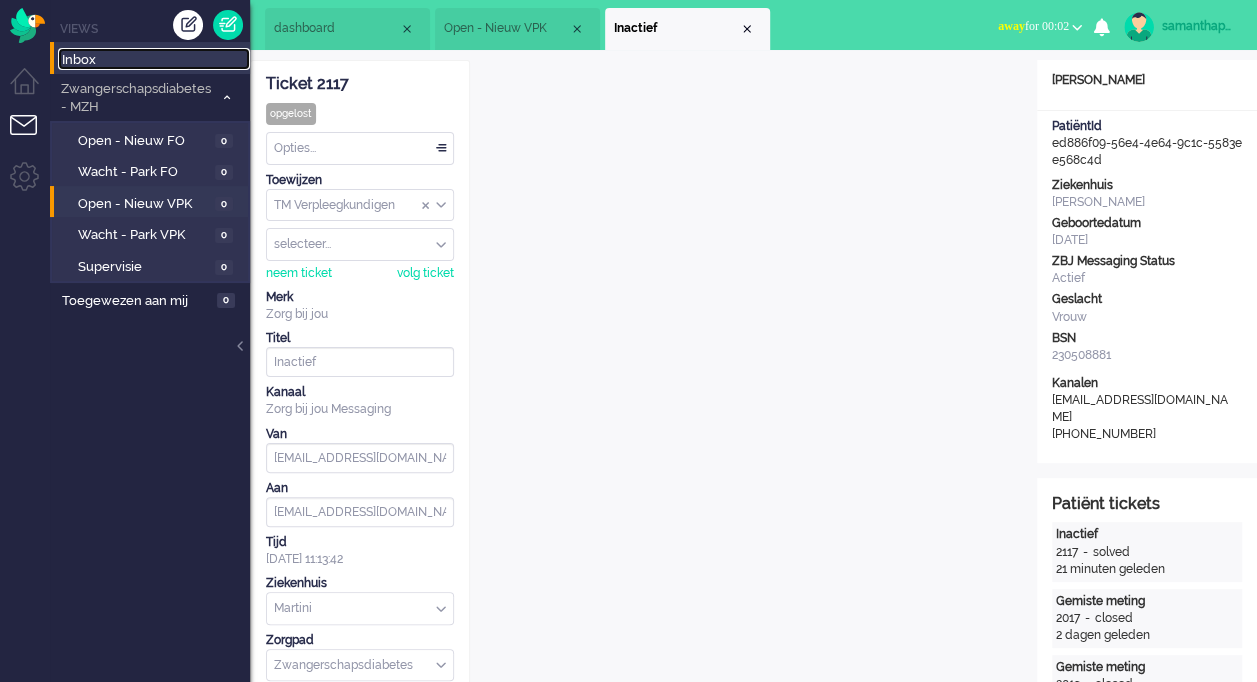 click on "Inbox" at bounding box center (156, 60) 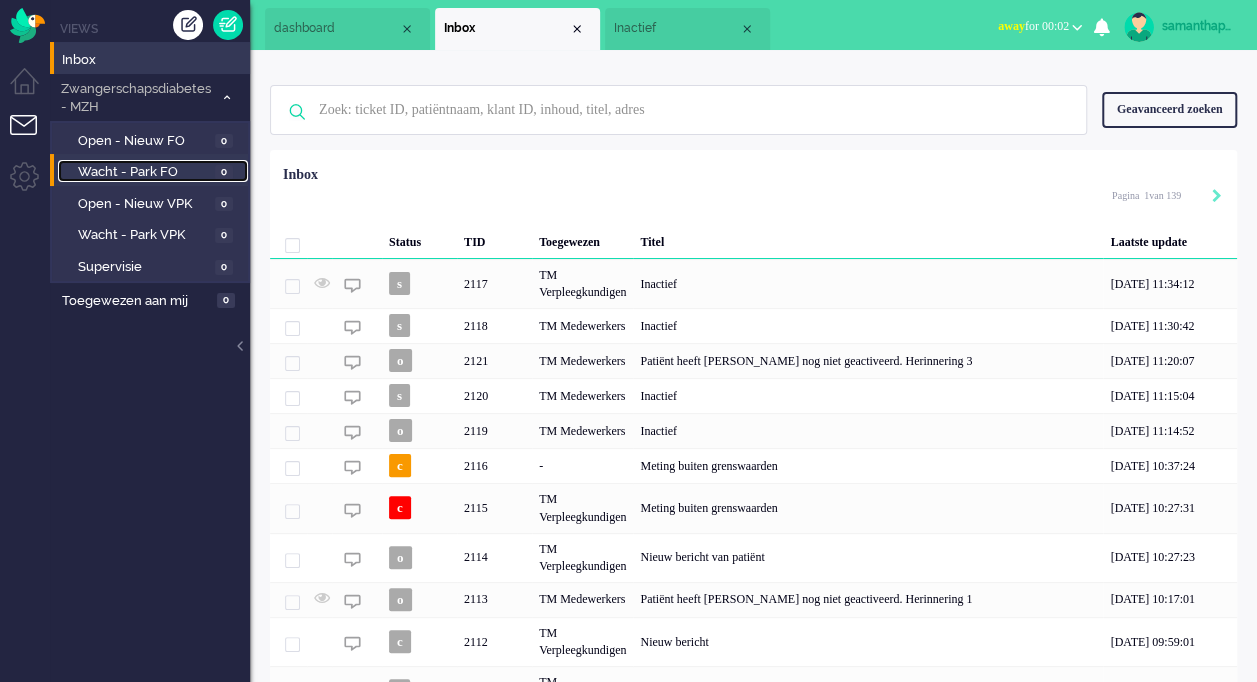 click on "Wacht - Park FO" at bounding box center [144, 172] 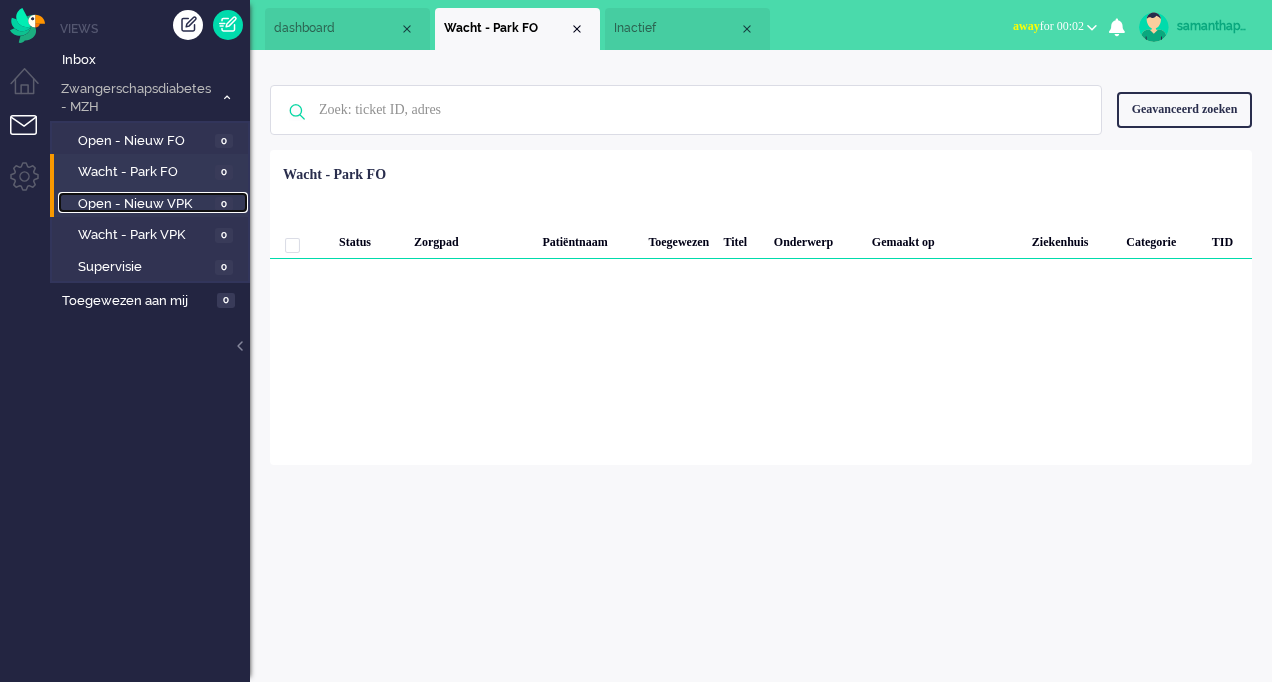 click on "Open - Nieuw VPK" at bounding box center (144, 204) 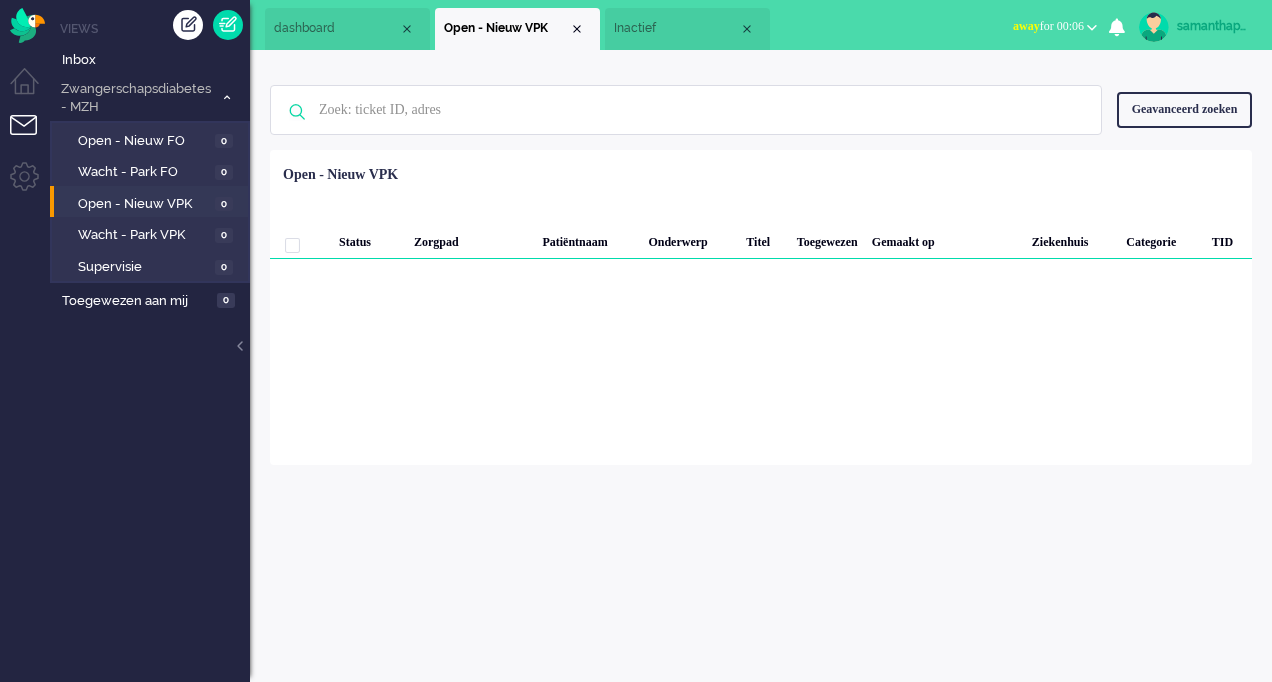 click on "Geen zoekresultaten [PERSON_NAME] nog eens" at bounding box center (686, 110) 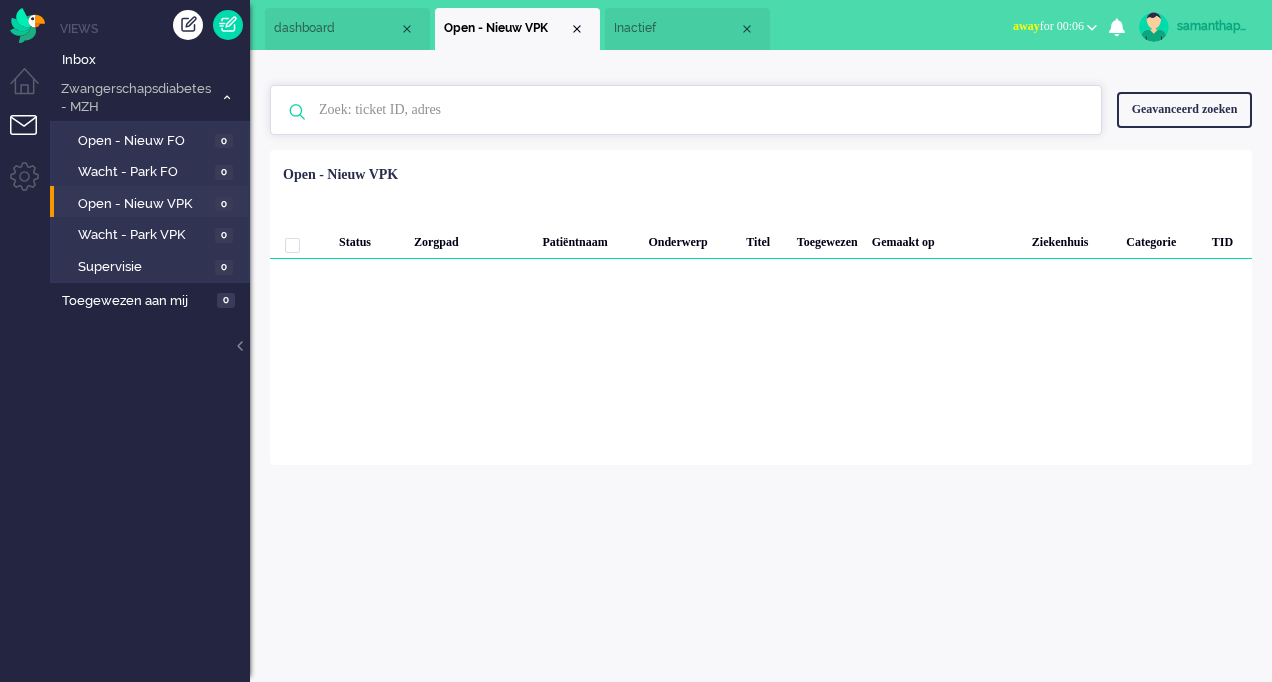 click at bounding box center (689, 110) 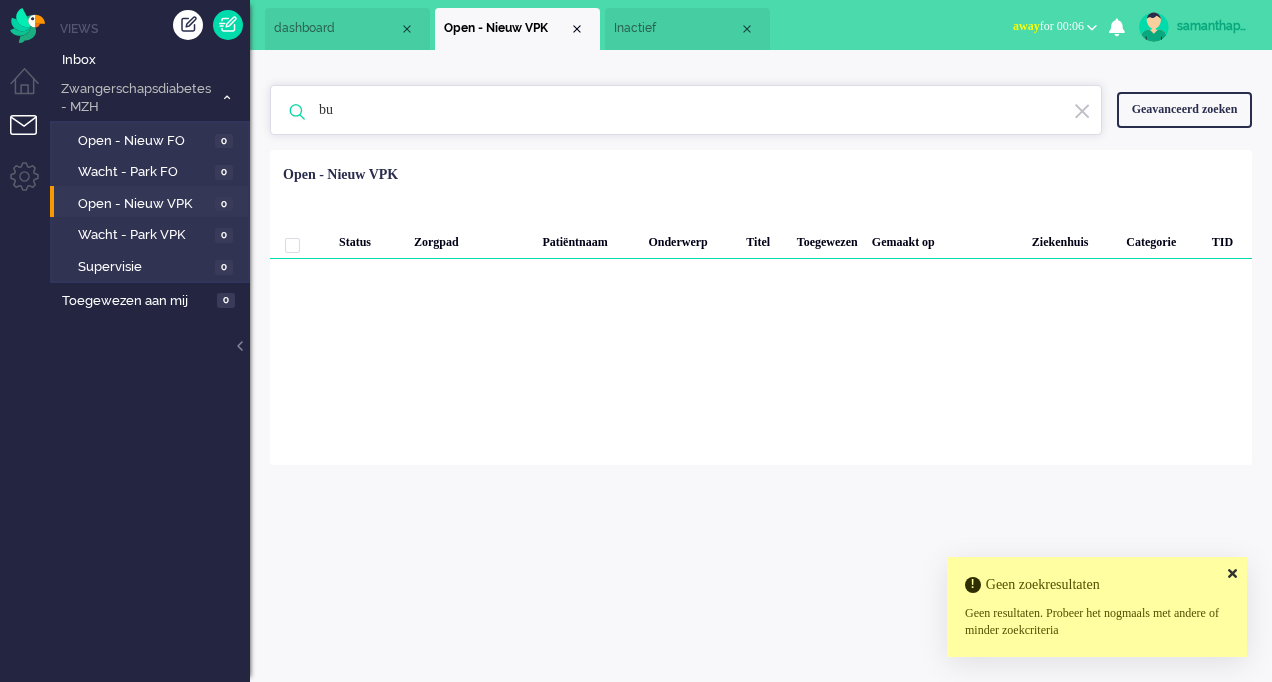 type on "b" 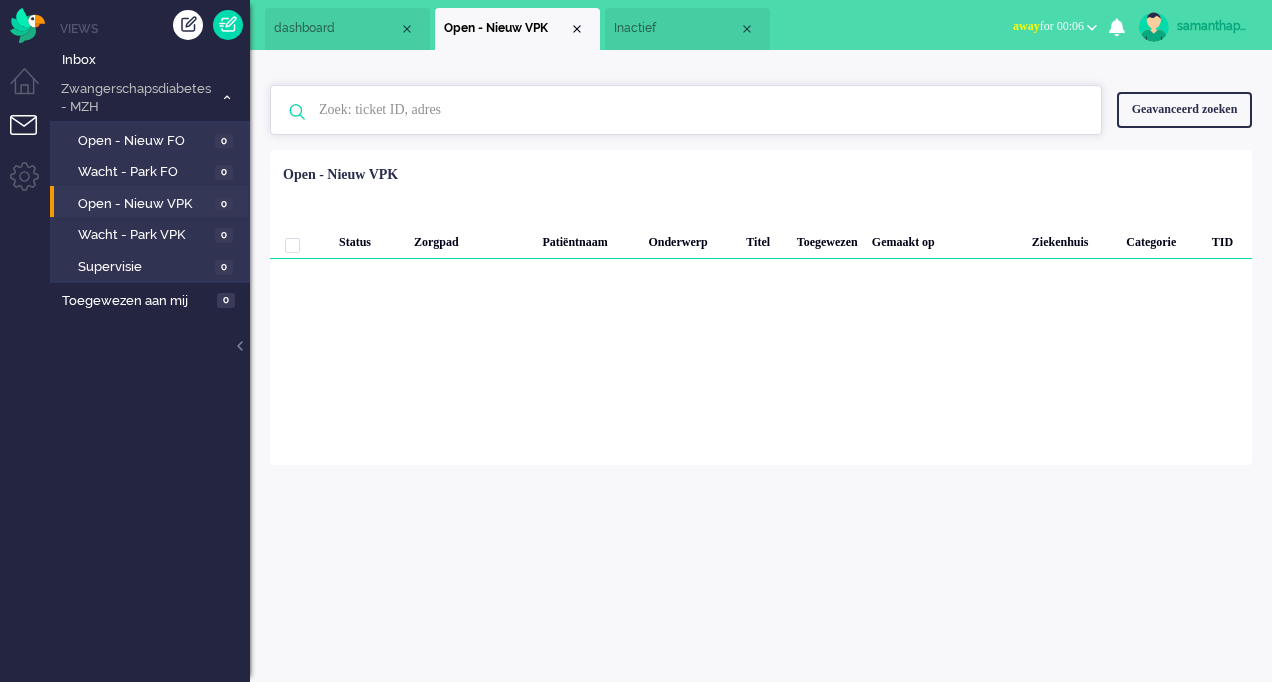 type 